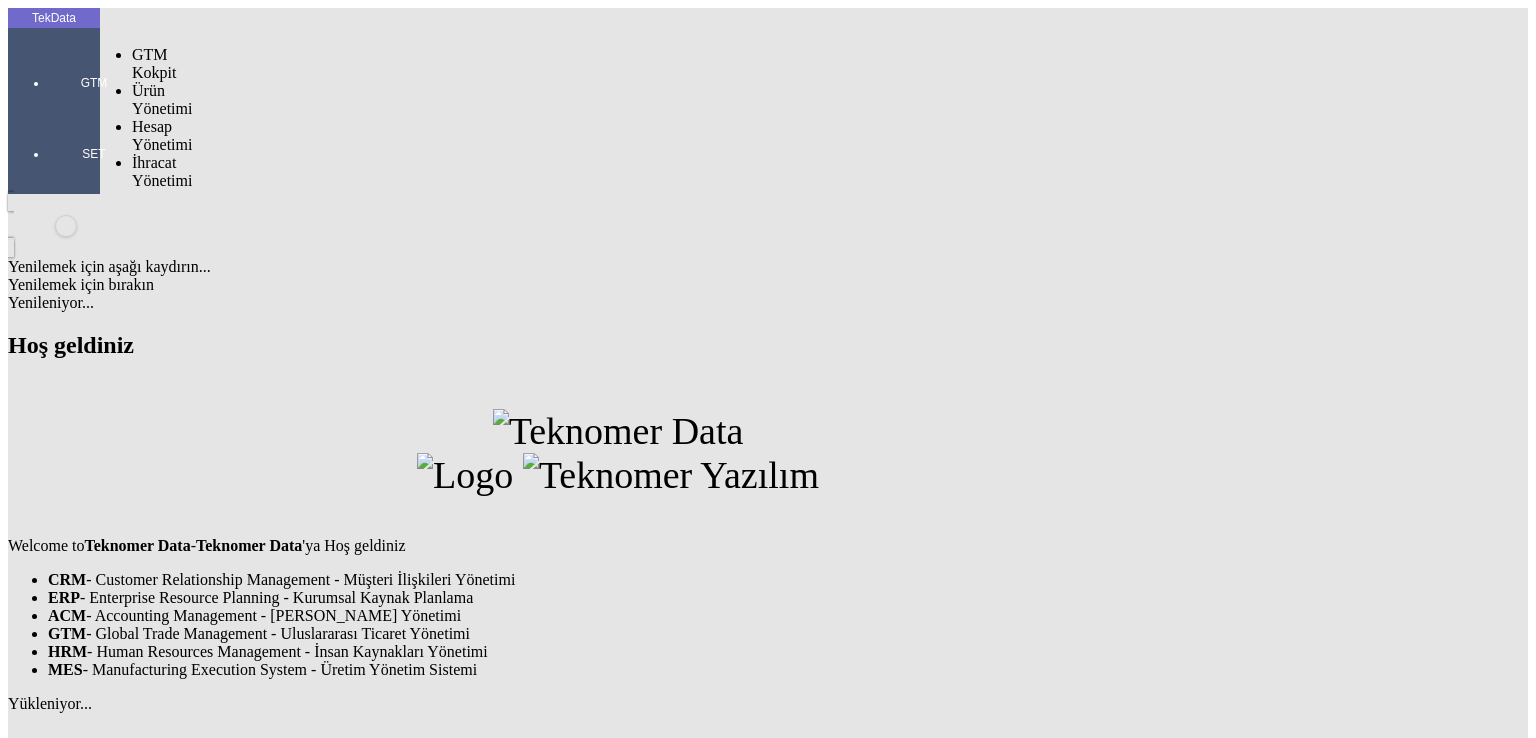 scroll, scrollTop: 0, scrollLeft: 0, axis: both 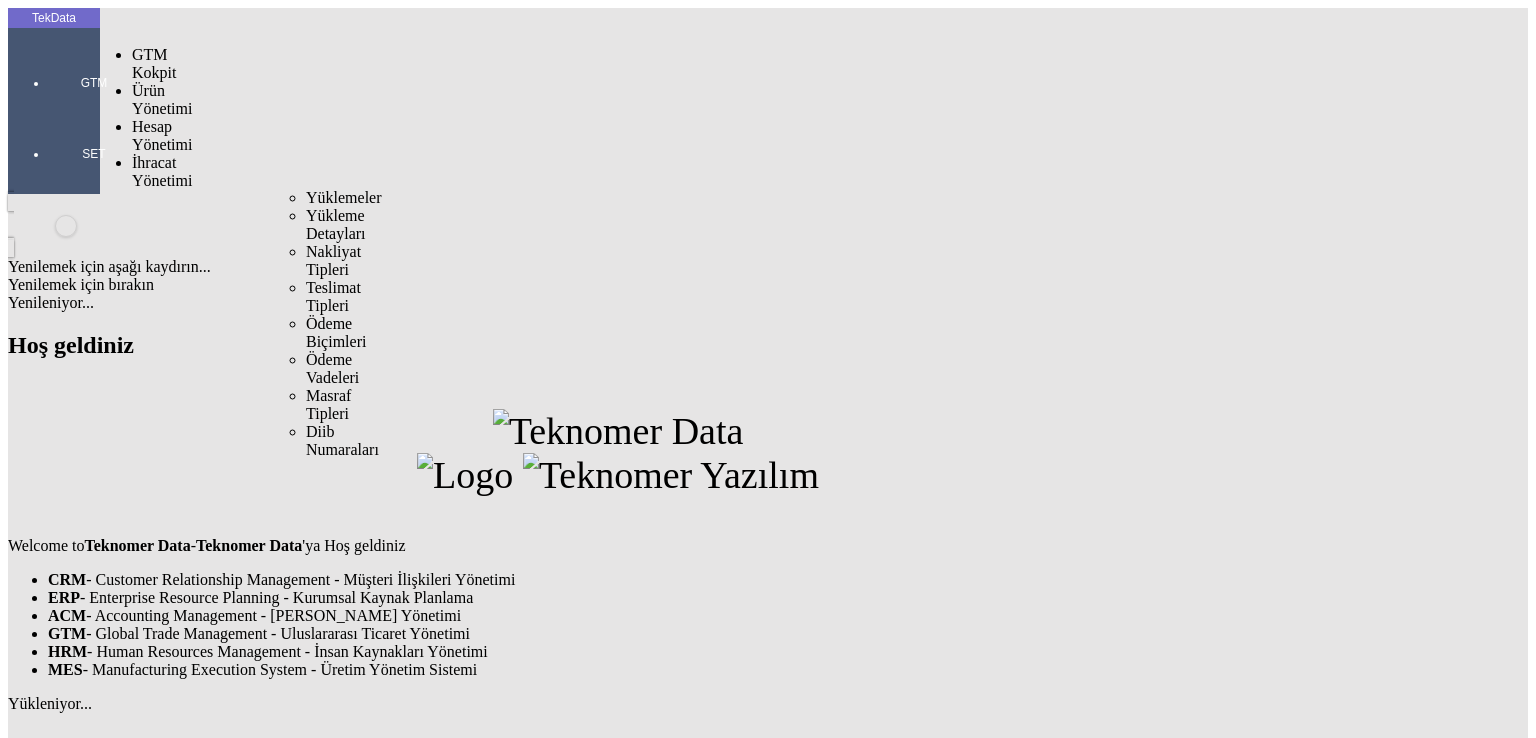 click on "İhracat Yönetimi" at bounding box center (158, 172) 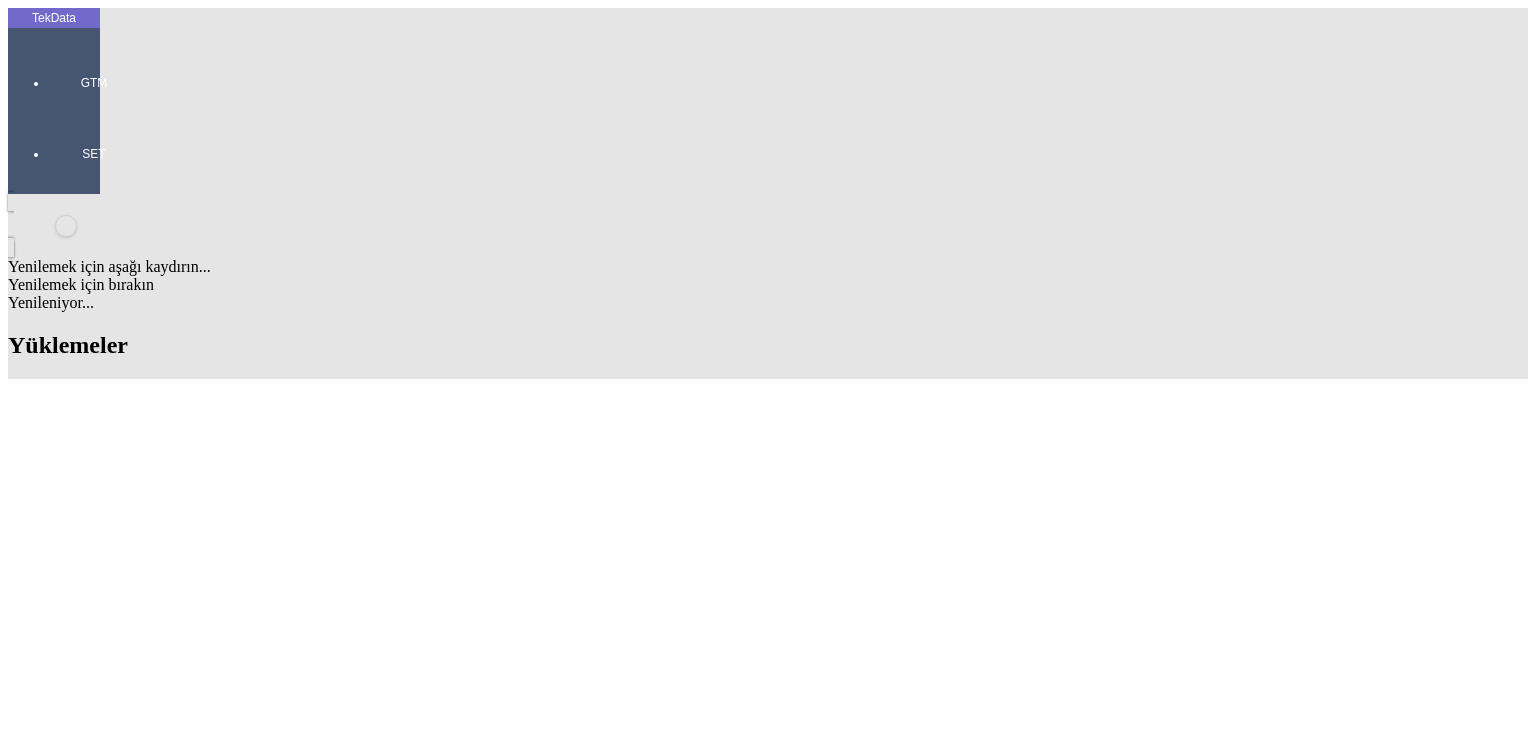 scroll, scrollTop: 1400, scrollLeft: 0, axis: vertical 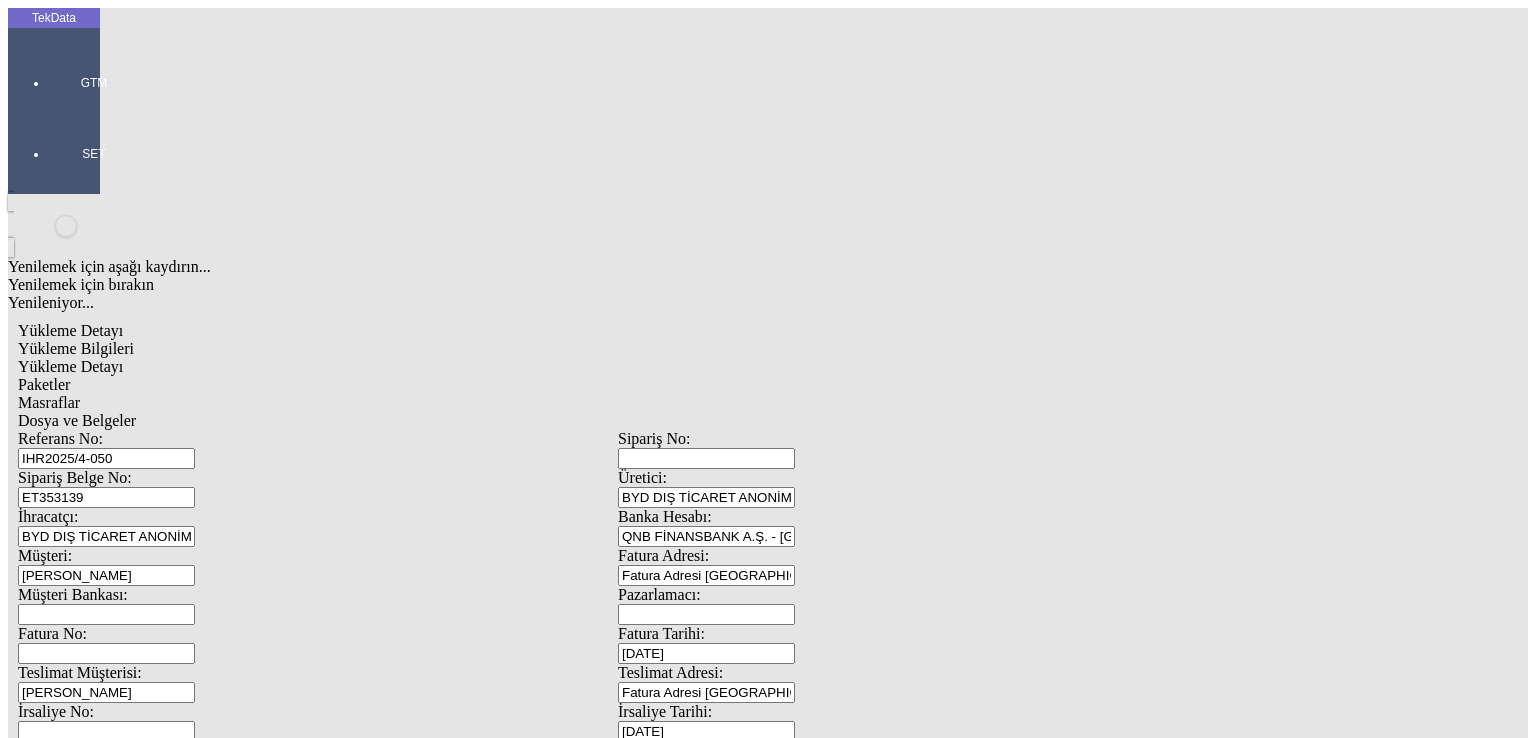 click on "Fatura No:" at bounding box center [106, 653] 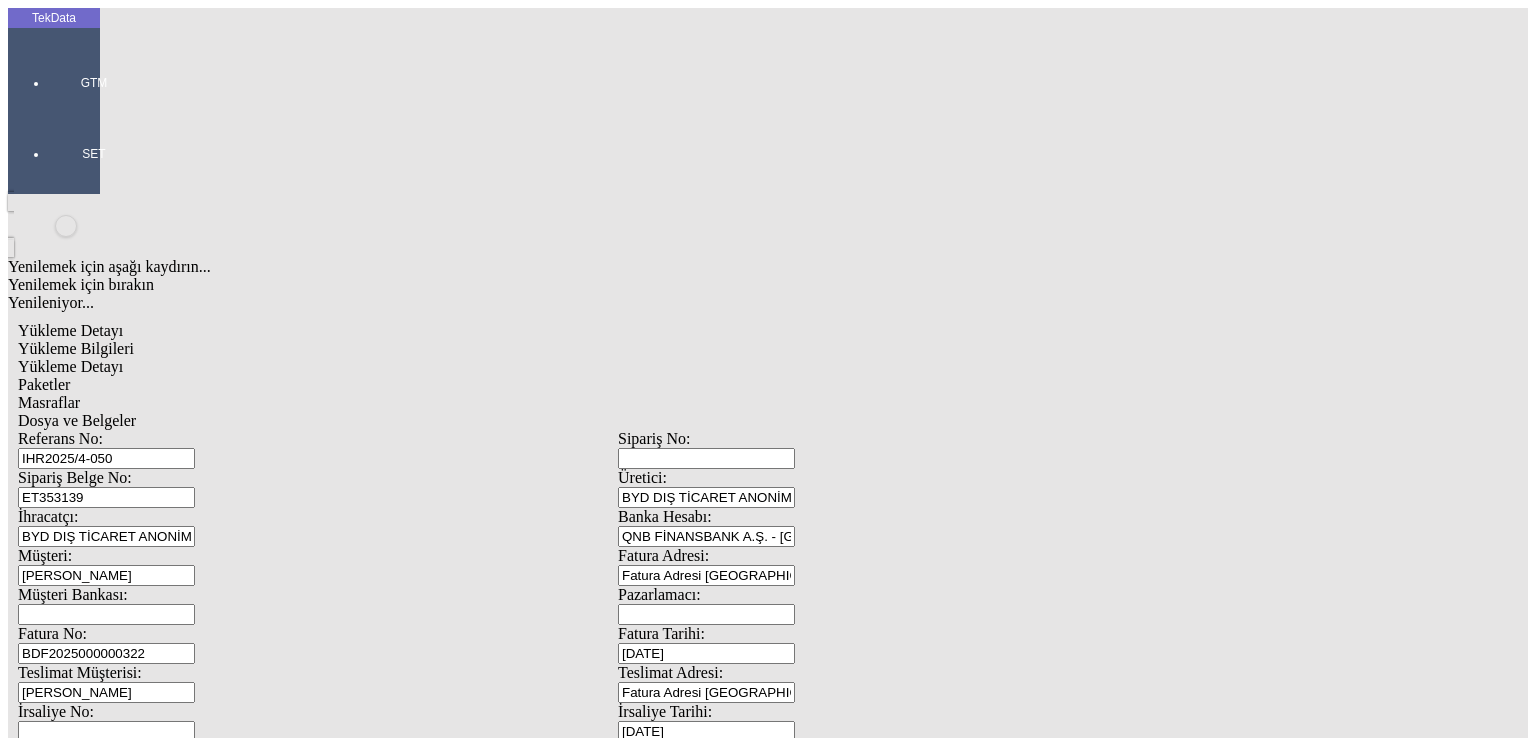 type on "BDF2025000000322" 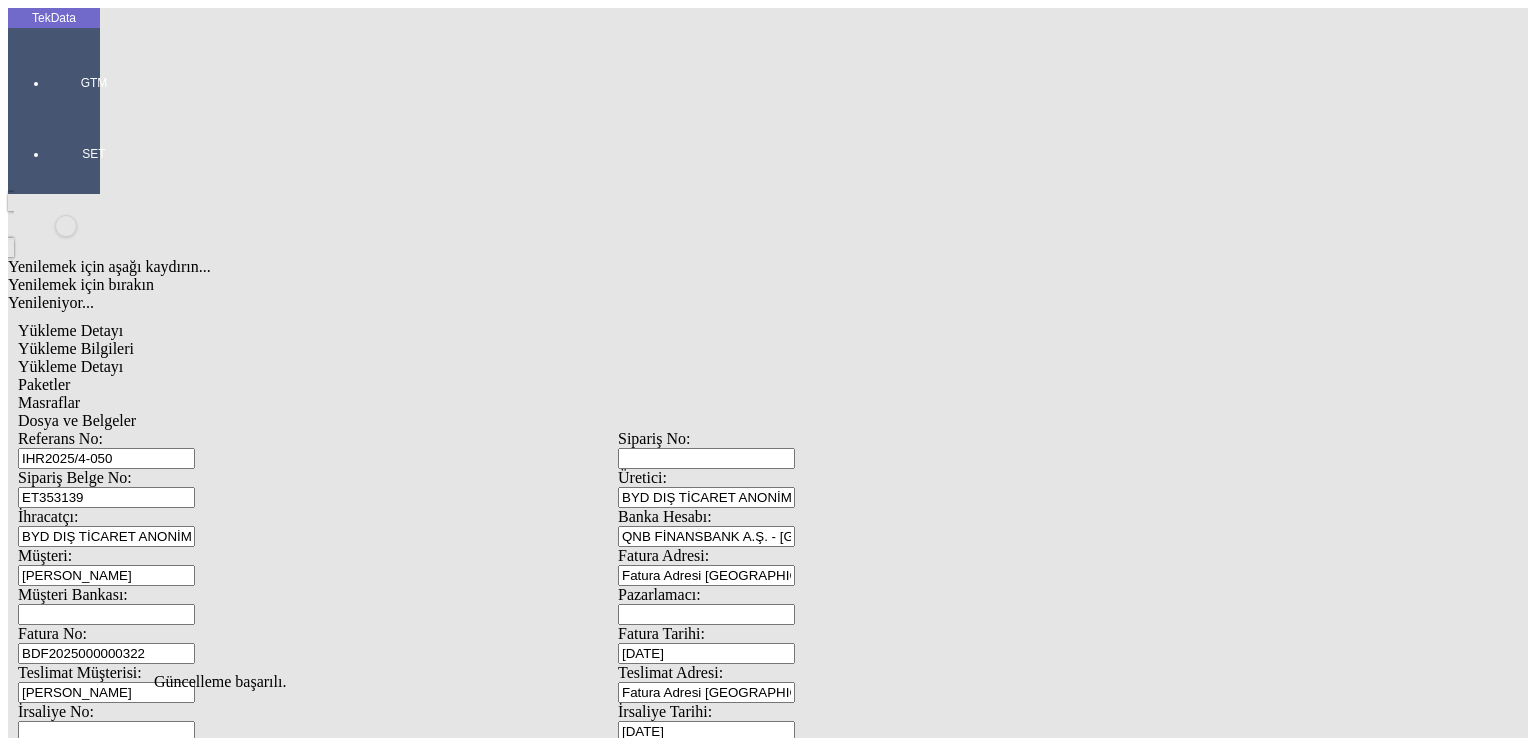 click on "Güncelle" 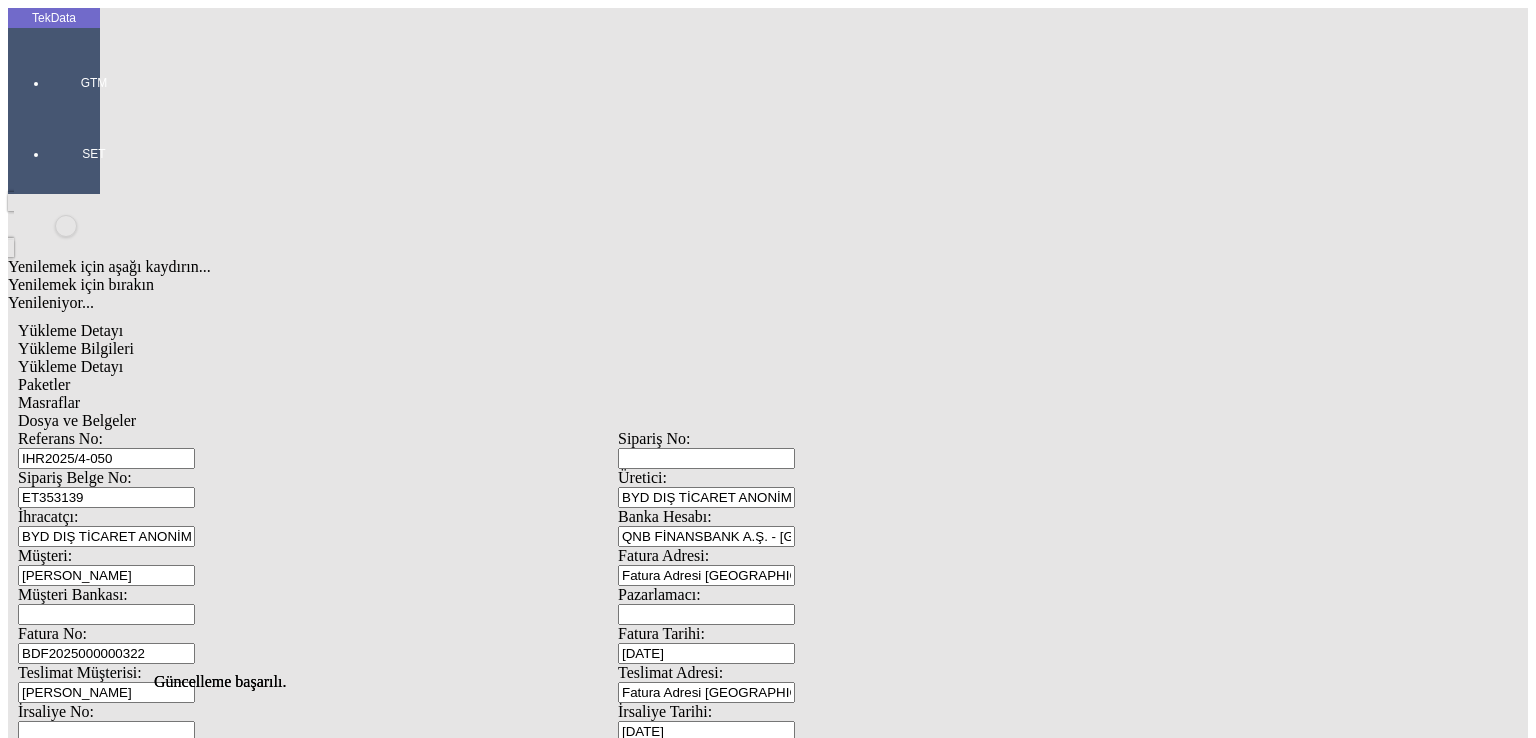 scroll, scrollTop: 0, scrollLeft: 0, axis: both 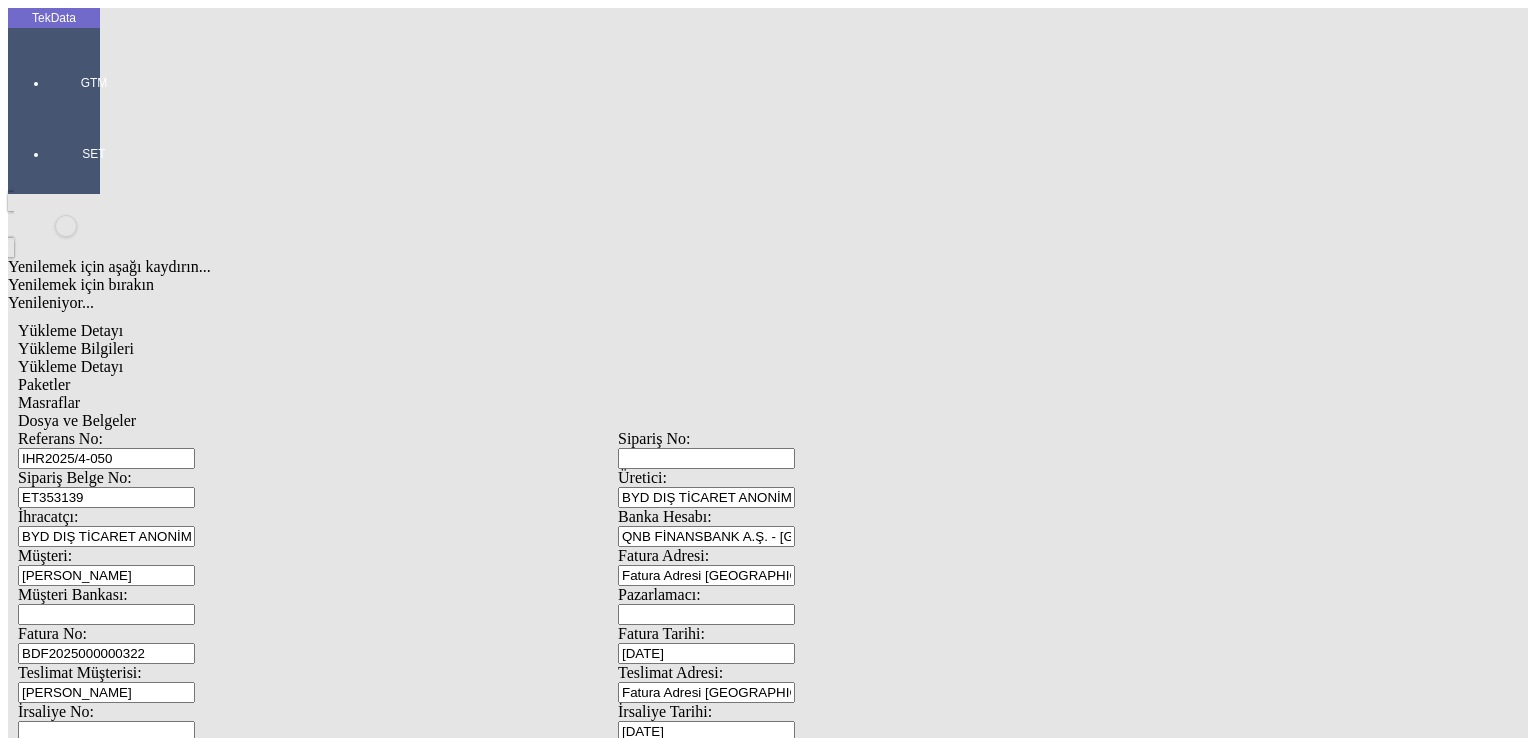 click on "Sil" 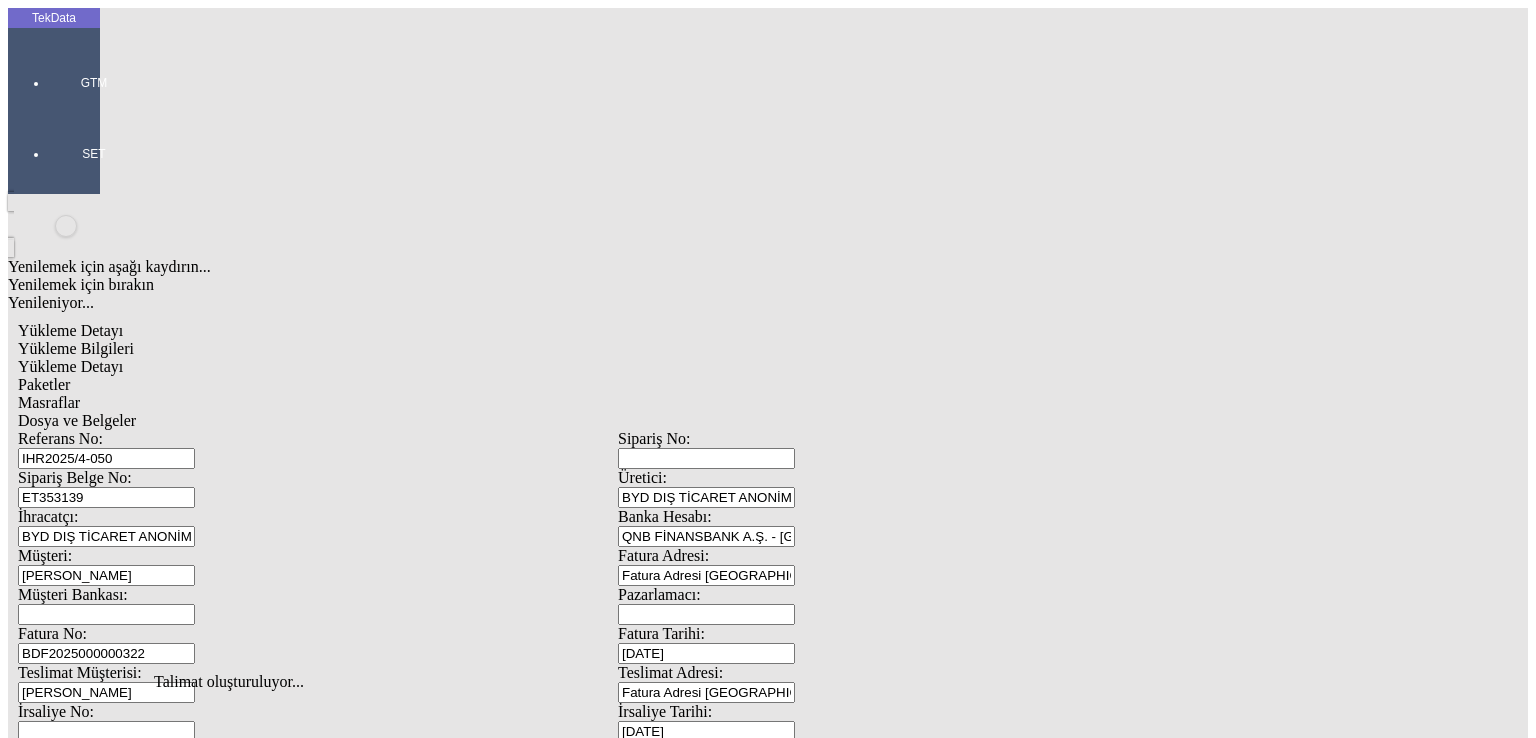 click on "Dosya ve Belgeler" 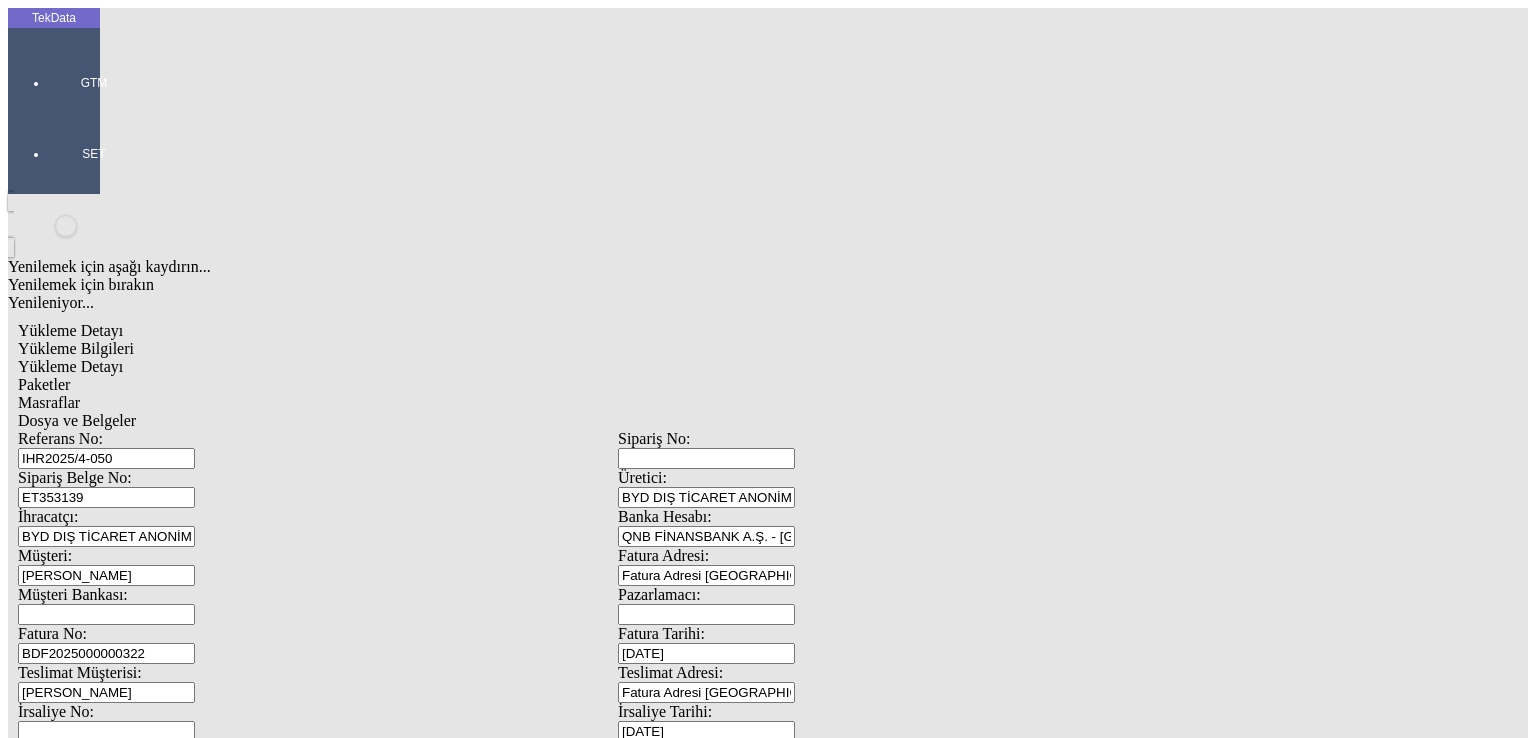 drag, startPoint x: 509, startPoint y: 549, endPoint x: 490, endPoint y: 537, distance: 22.472204 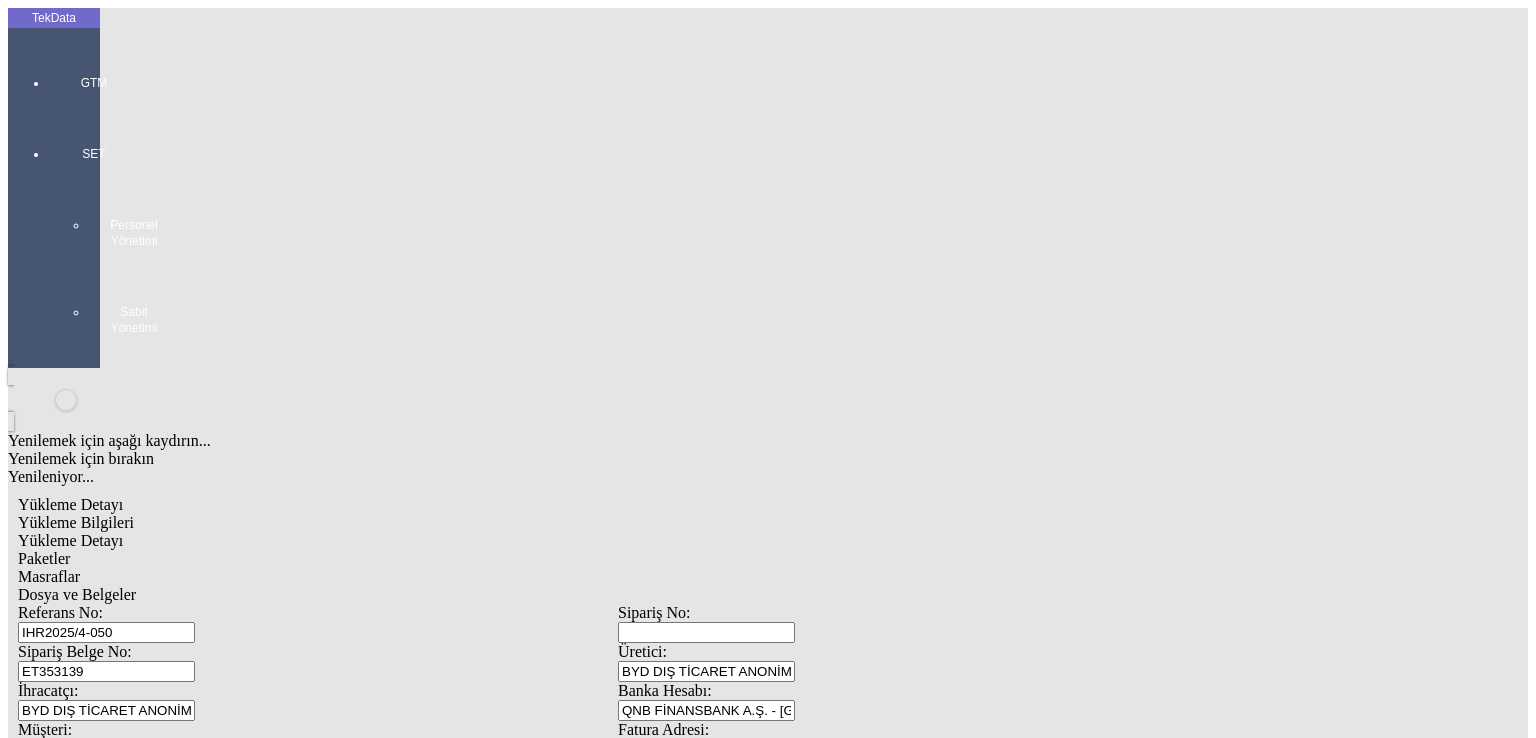 click on "Yenilemek için aşağı kaydırın... Yenilemek için bırakın Yenileniyor...
Yükleme Detayı Yükleme Bilgileri Yükleme Detayı Paketler Masraflar Dosya ve Belgeler Referans No: IHR2025/4-050 Sipariş No: Sipariş Belge No: ET353139 Üretici: BYD DIŞ TİCARET ANONİM ŞİRKETİ İhracatçı: BYD DIŞ TİCARET ANONİM ŞİRKETİ Banka Hesabı: QNB FİNANSBANK A.Ş. - [GEOGRAPHIC_DATA]  - USD Müşteri: [PERSON_NAME] SAL Fatura Adresi: Fatura Adresi [GEOGRAPHIC_DATA] E: [EMAIL_ADDRESS][DOMAIN_NAME]  T: 00961 1 875600 ext. 313 - F: 00961 1 875609 Müşteri Bankası: Pazarlamacı: Fatura No: BDF2025000000322 Fatura Tarihi: [DATE] Teslimat Müşterisi: [PERSON_NAME] SAL Teslimat Adresi: İrsaliye No: İrsaliye Tarihi: [DATE] Deniz FOB" at bounding box center [618, 1283] 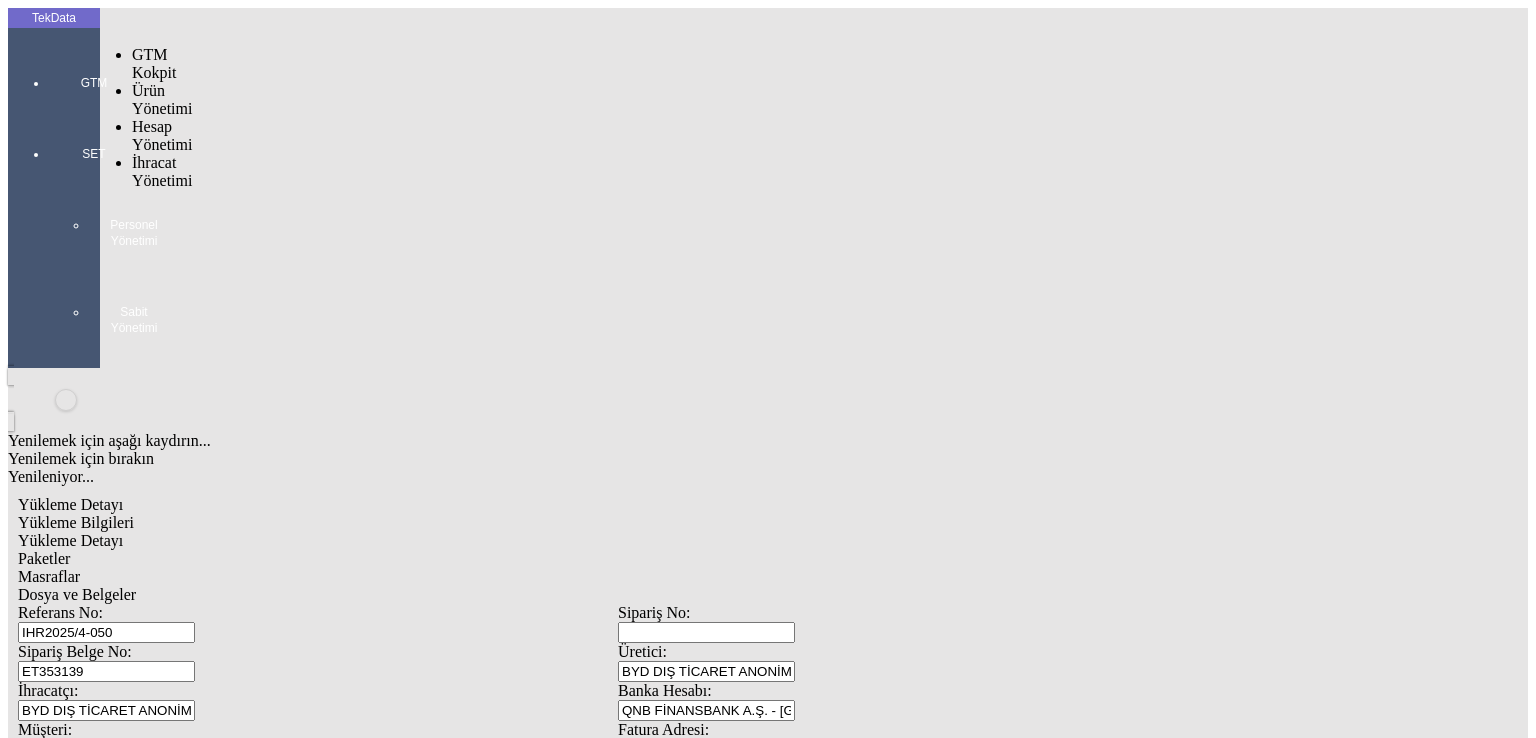 click at bounding box center (94, 111) 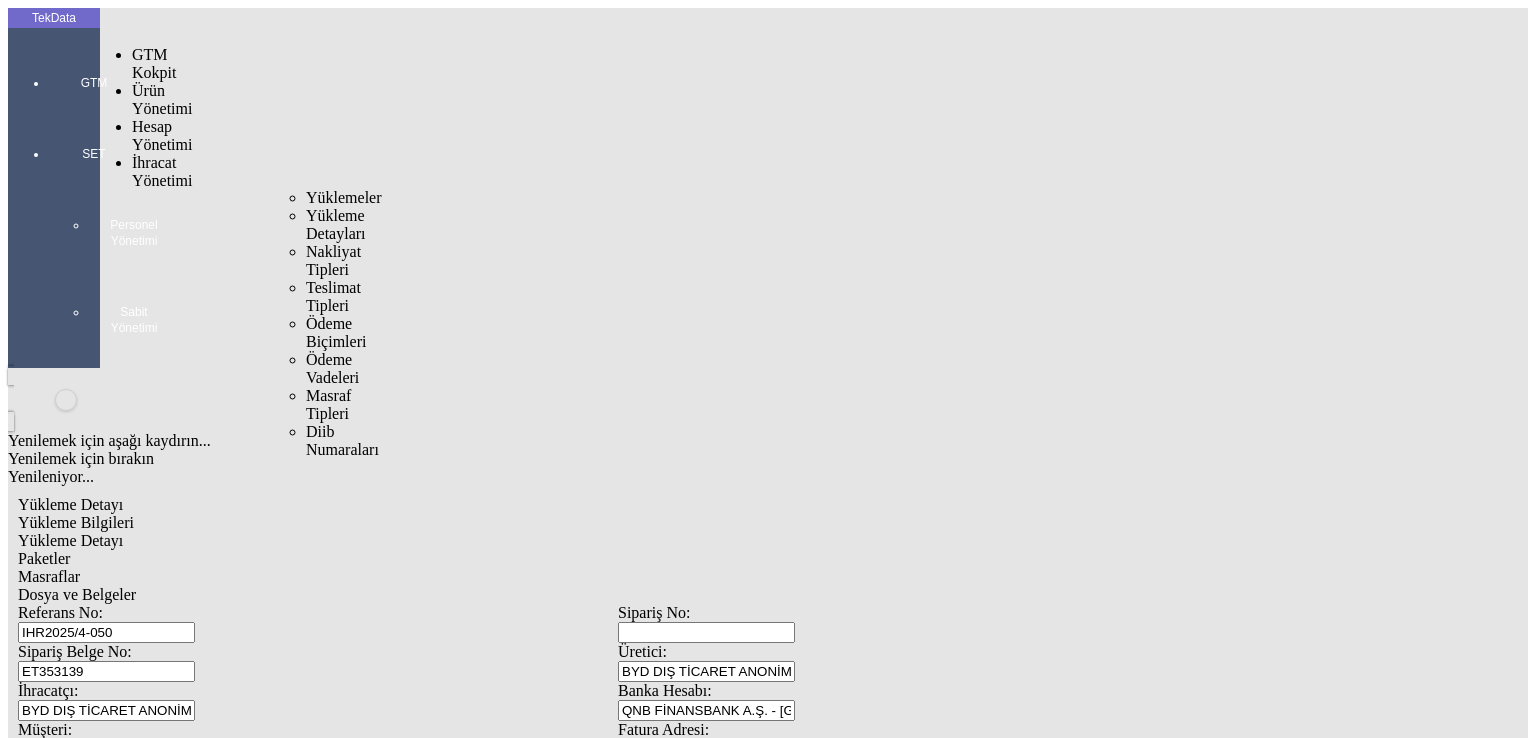 click on "İhracat Yönetimi" at bounding box center (162, 171) 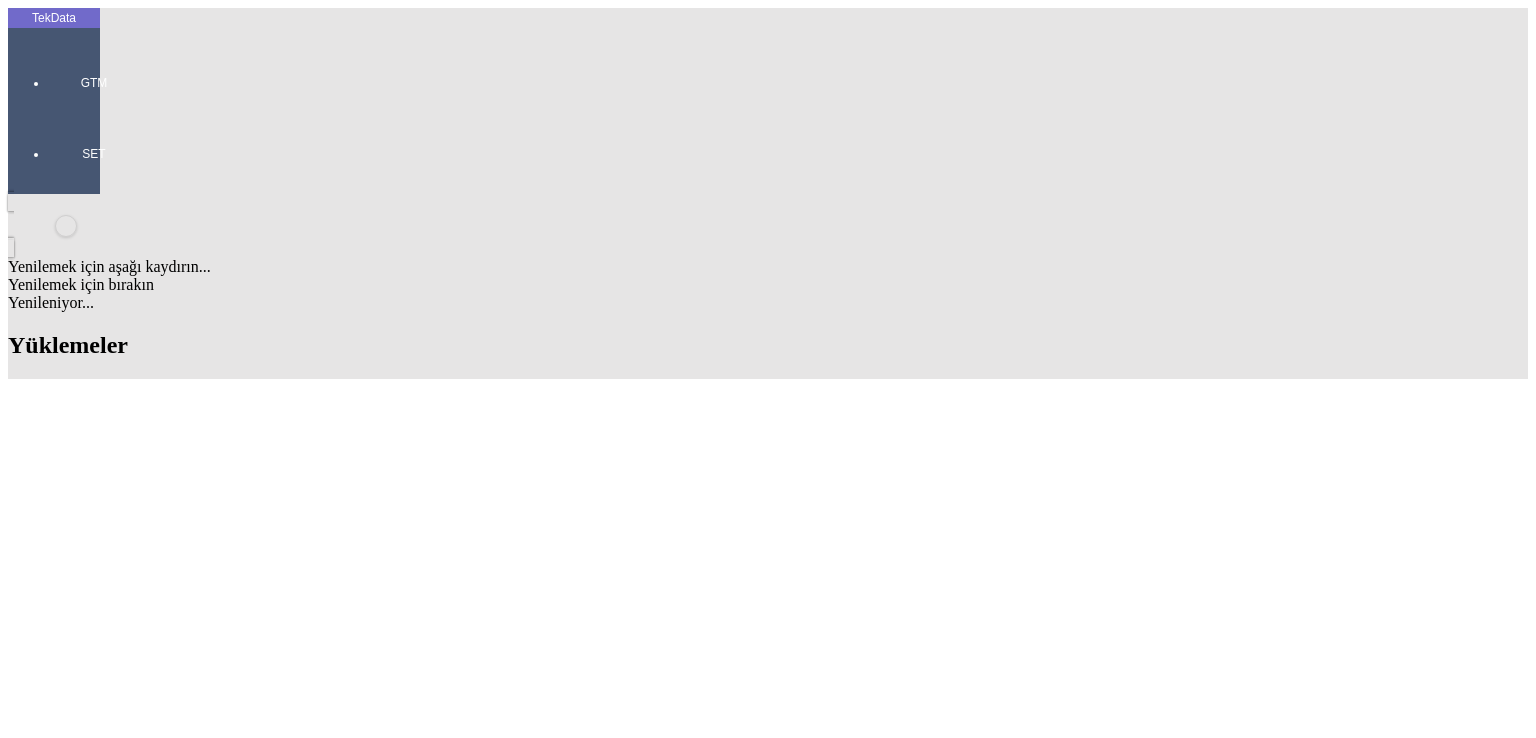 scroll, scrollTop: 1300, scrollLeft: 0, axis: vertical 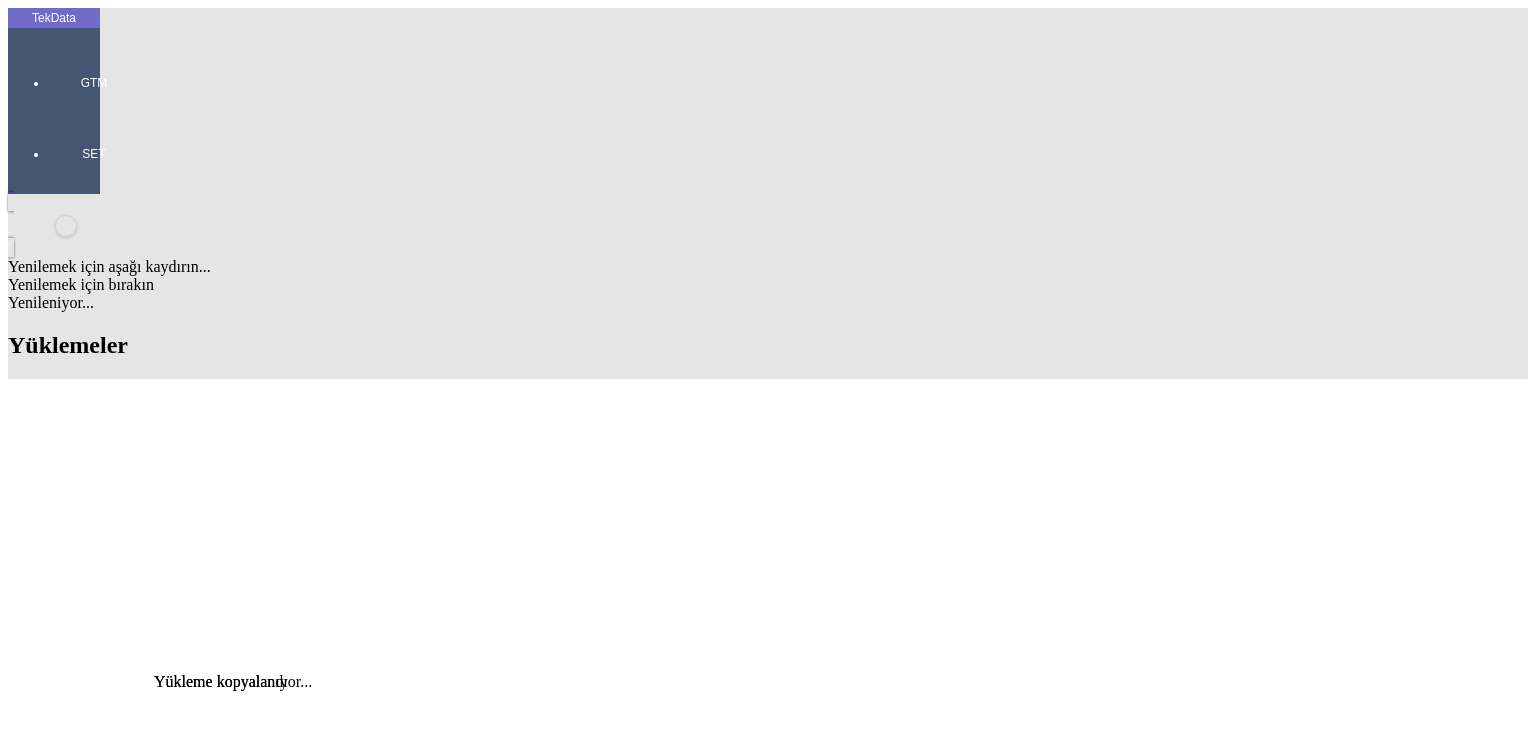 click on "Detay" 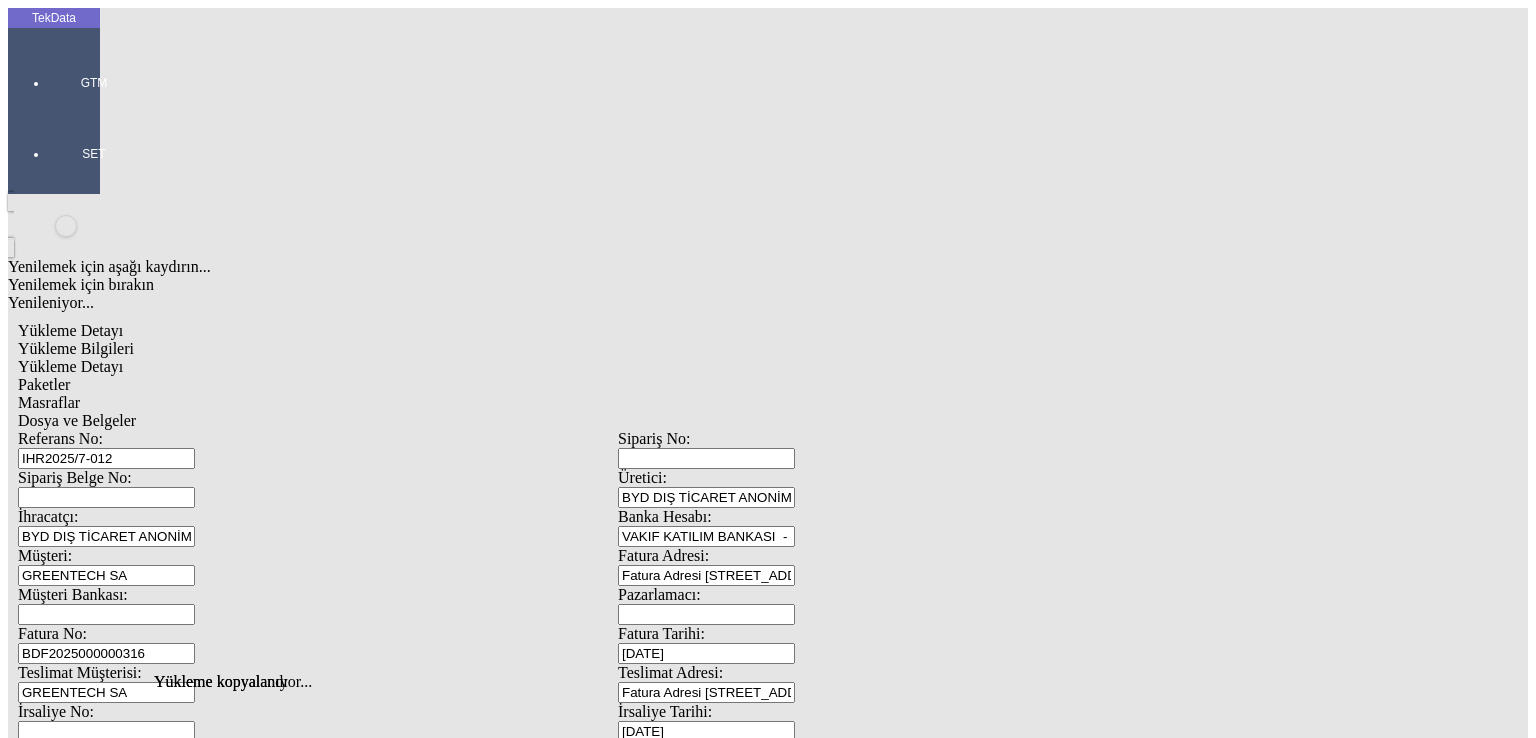 scroll, scrollTop: 0, scrollLeft: 0, axis: both 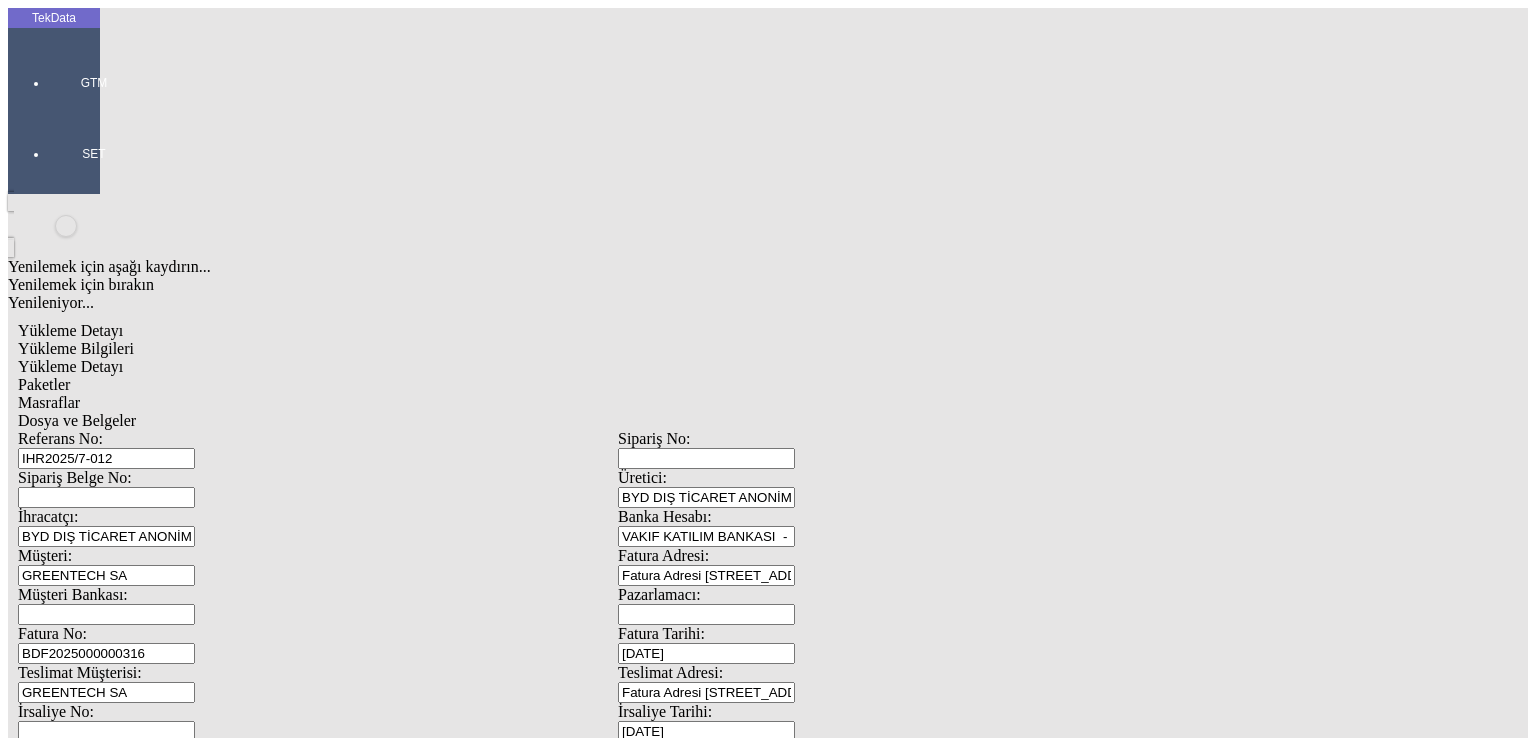 click on "IHR2025/7-012" at bounding box center (106, 458) 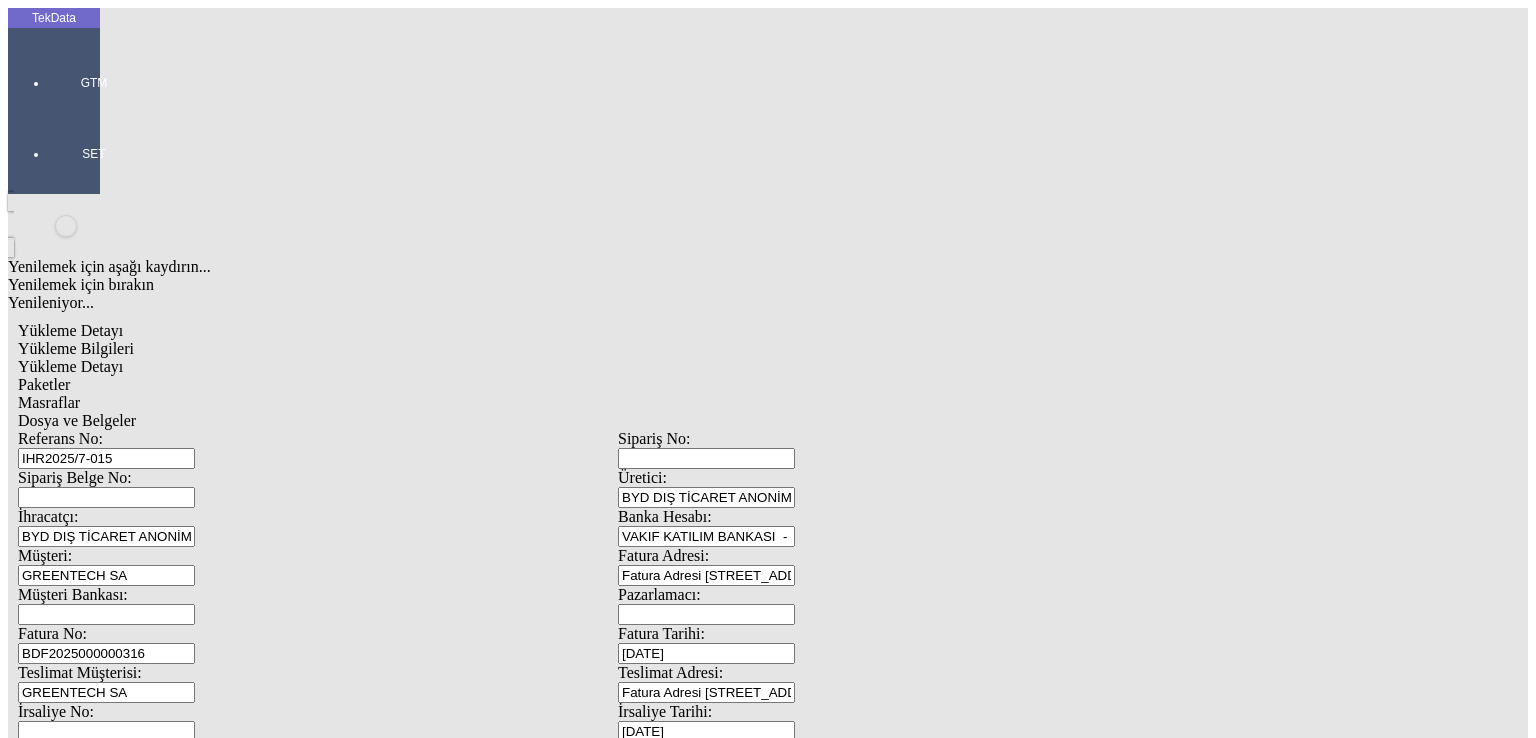 type on "IHR2025/7-015" 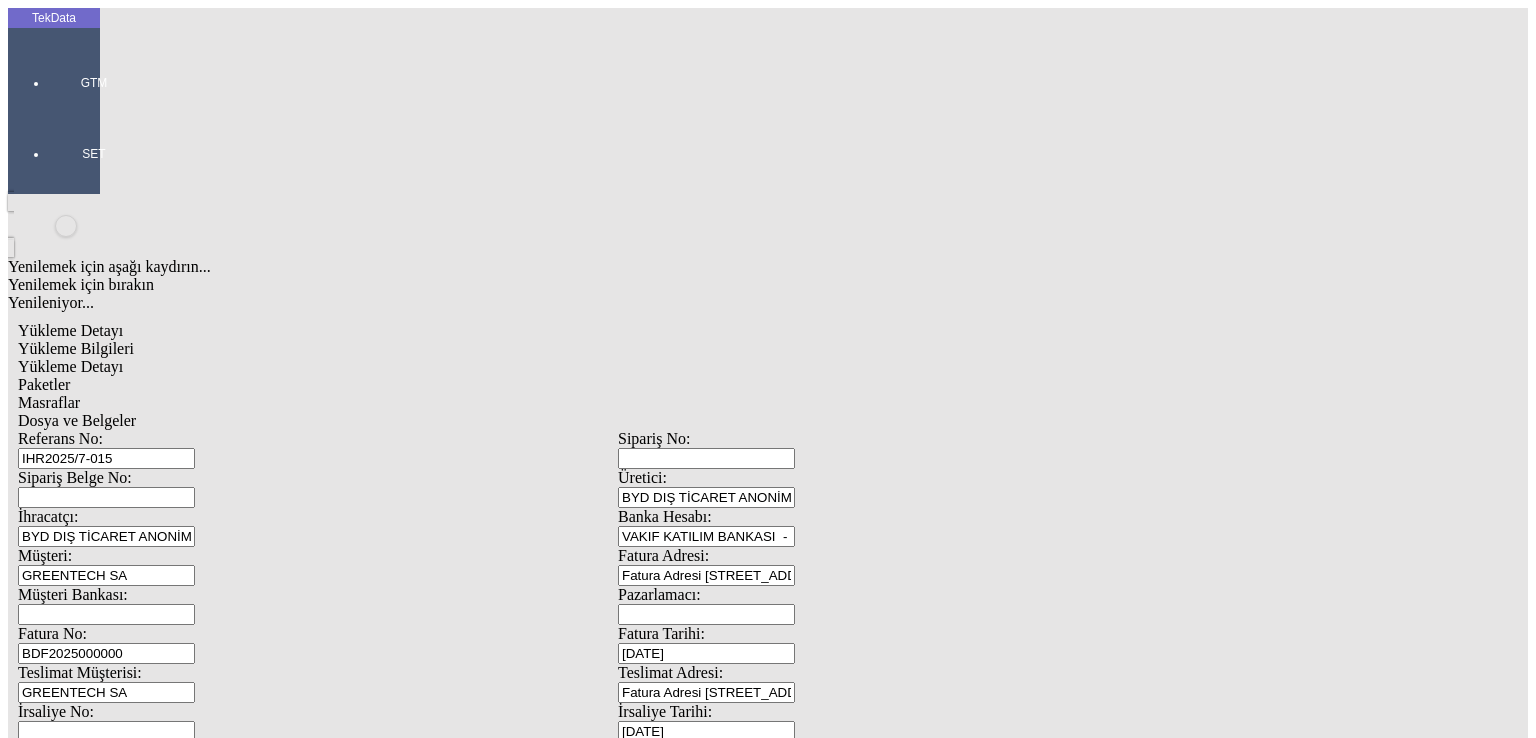 type on "BDF2025000000" 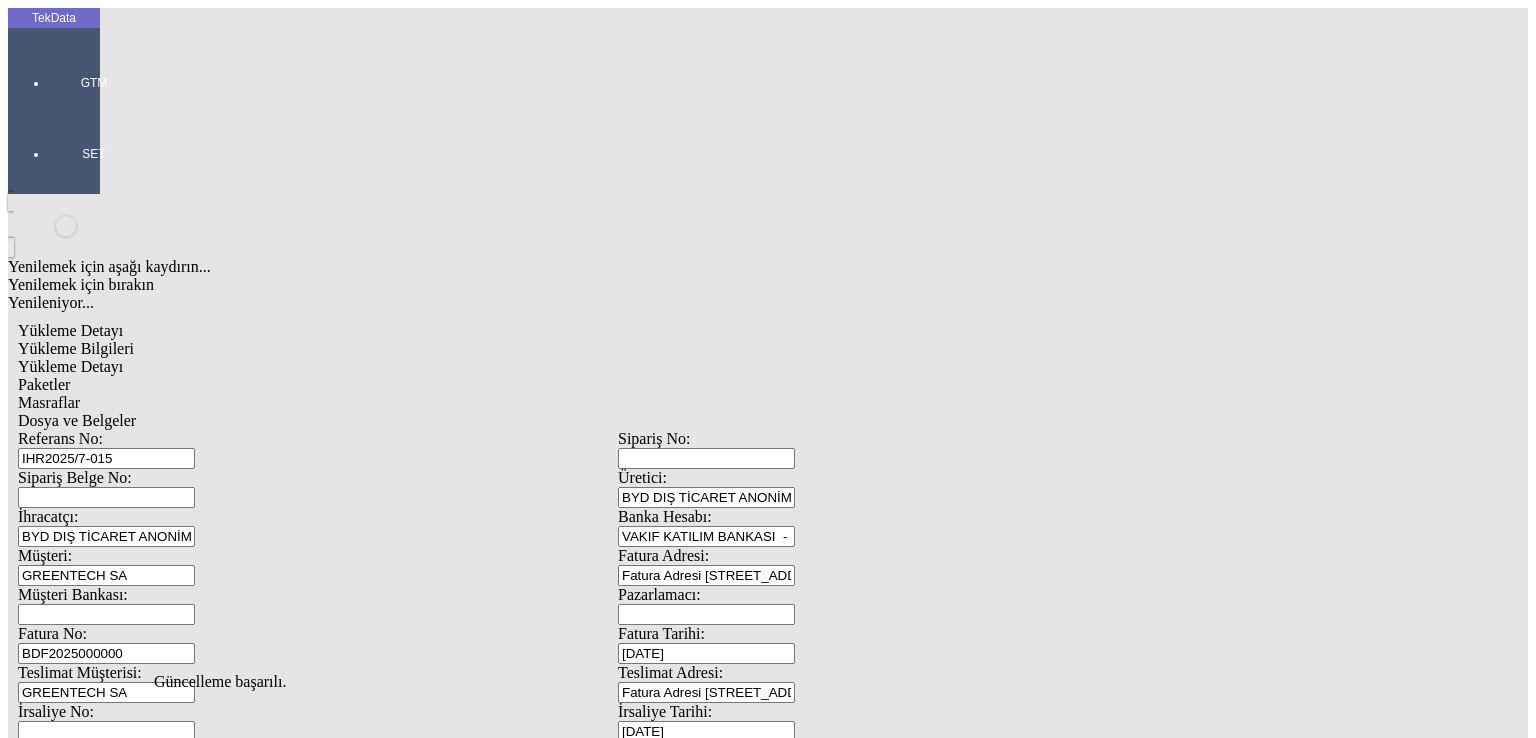 scroll, scrollTop: 0, scrollLeft: 0, axis: both 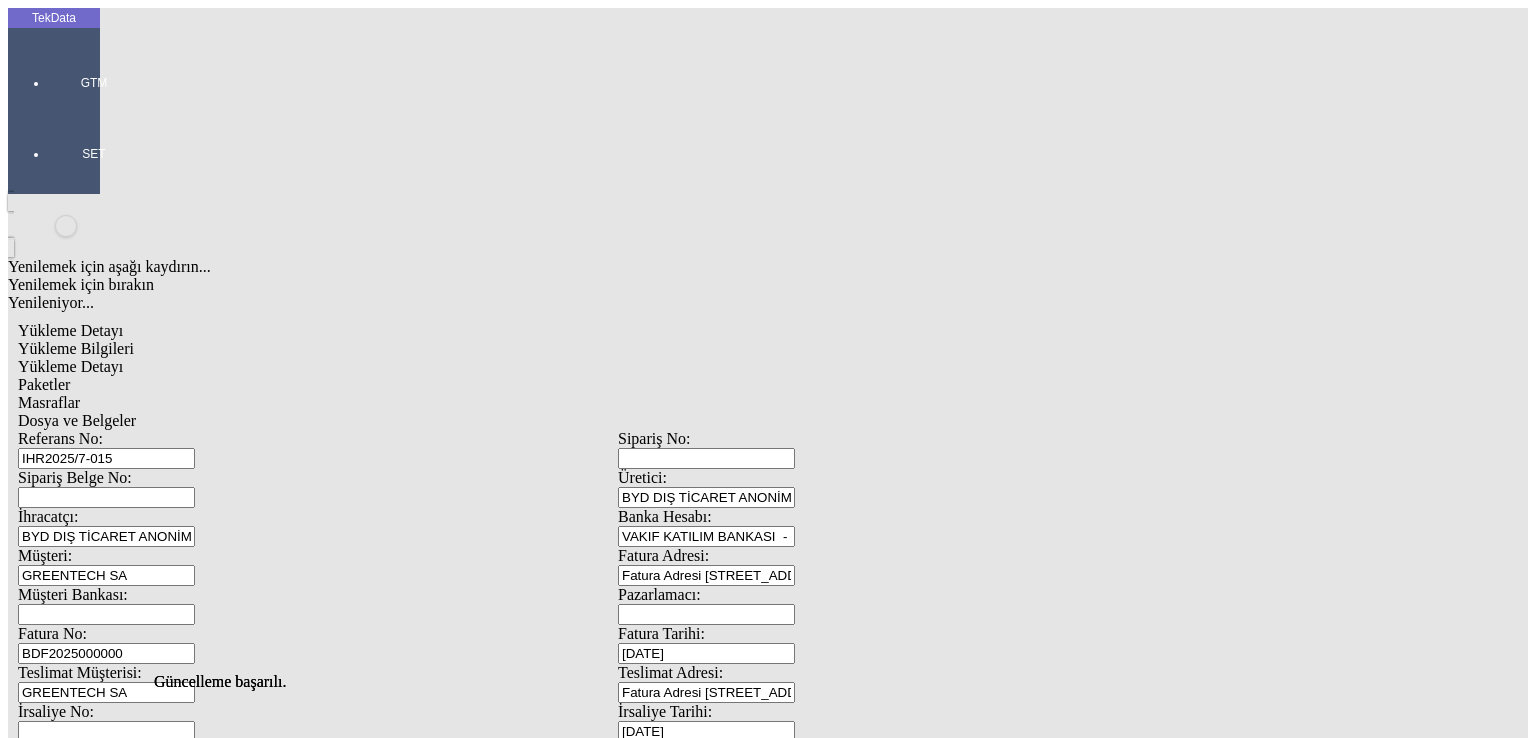 click on "Paketler" 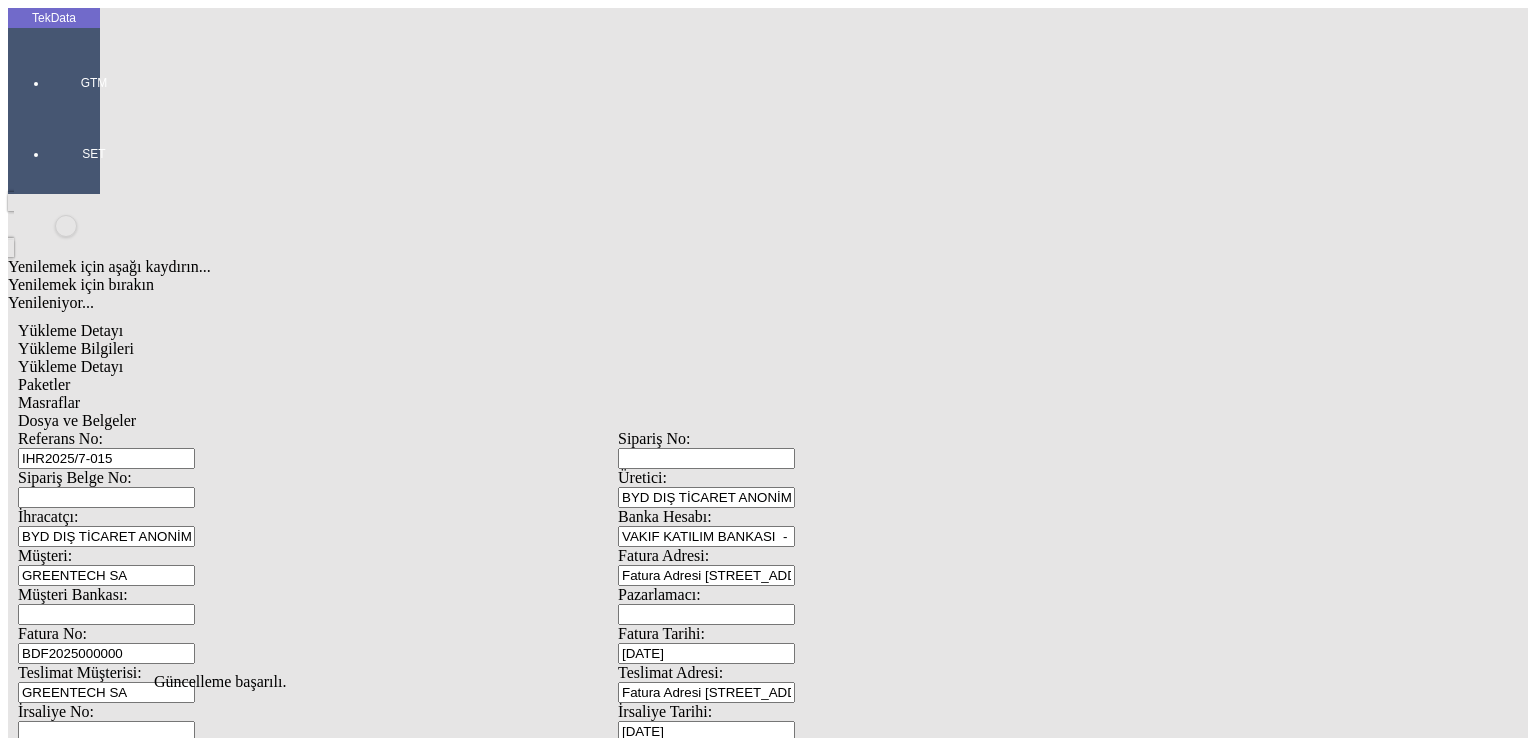 click on "Masraflar" 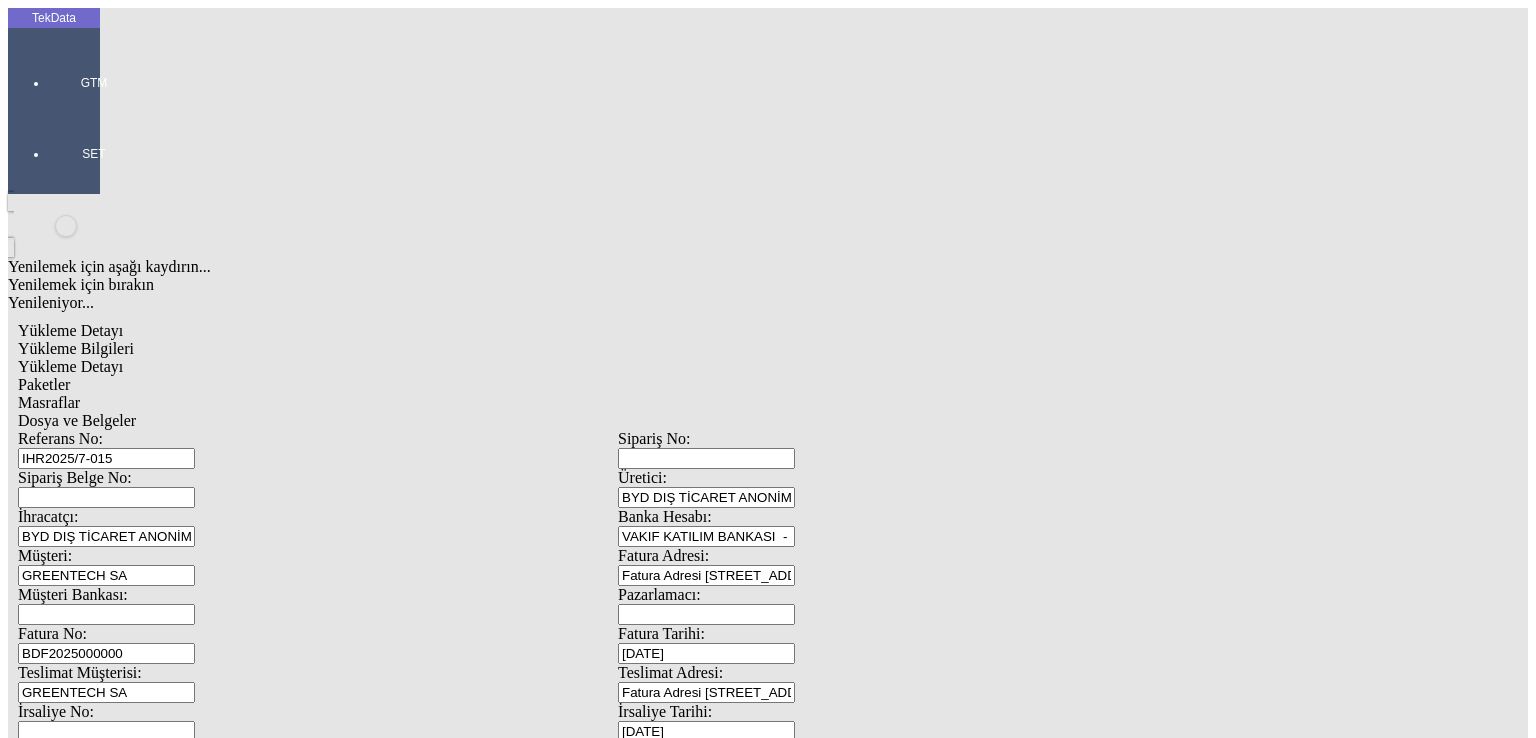 click on "Dosya ve Belgeler" 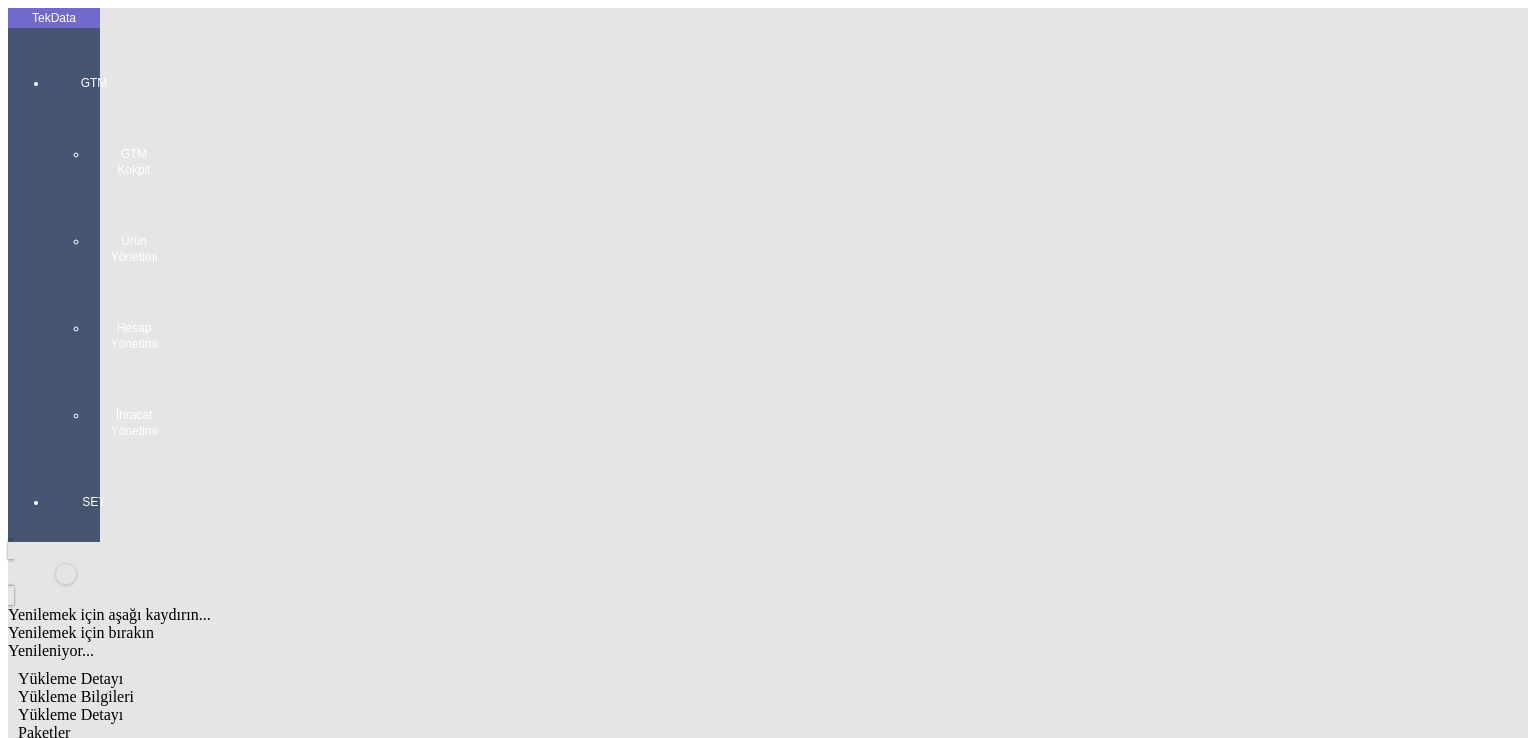 click on "GTM  GTM Kokpit  Ürün Yönetimi  Hesap Yönetimi  İhracat Yönetimi" at bounding box center (94, 249) 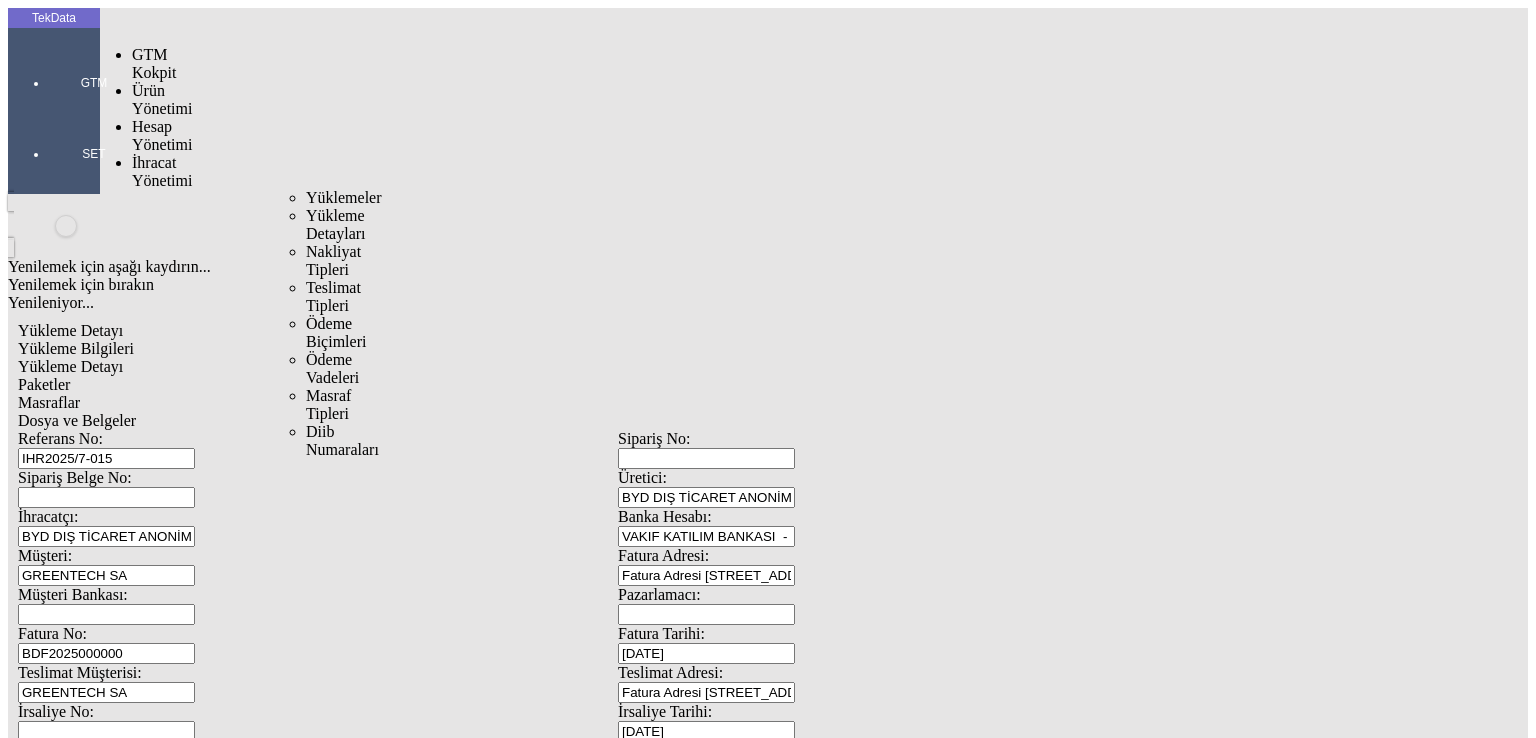 click on "İhracat Yönetimi" at bounding box center (162, 171) 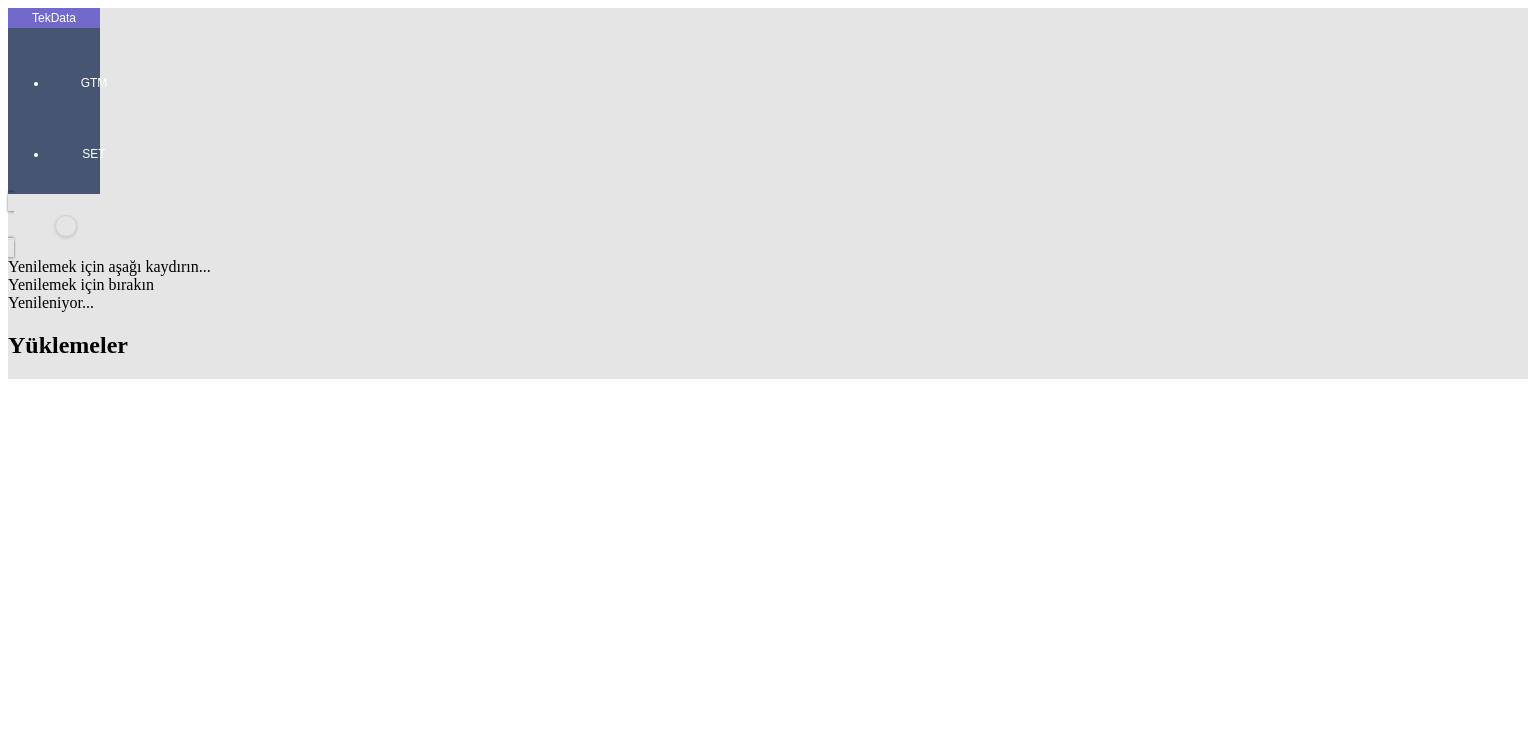 scroll, scrollTop: 1500, scrollLeft: 0, axis: vertical 